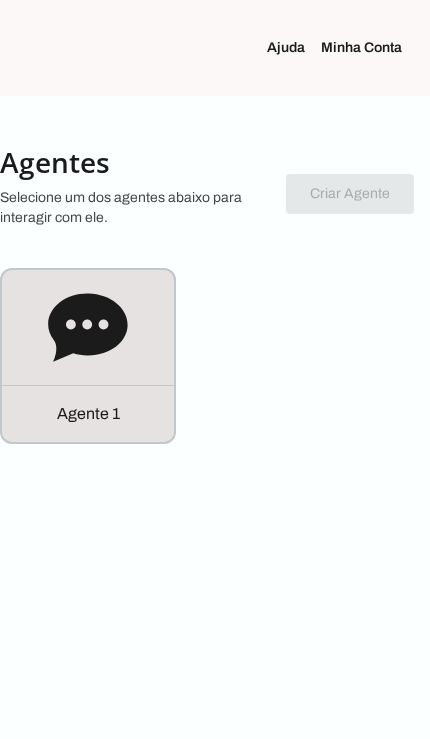 scroll, scrollTop: 0, scrollLeft: 0, axis: both 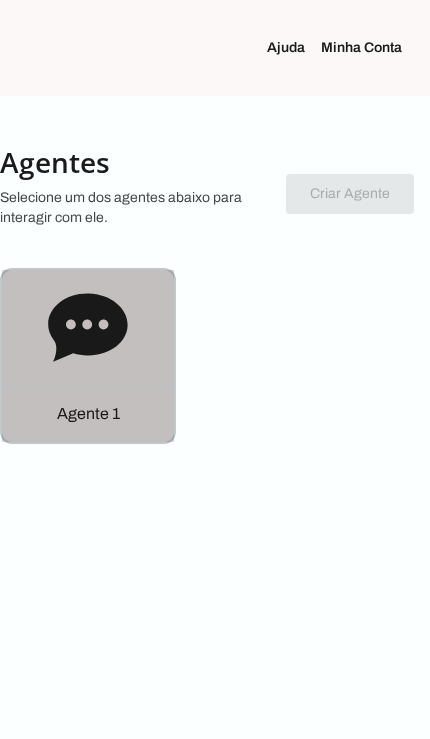 click on "Agente 1" 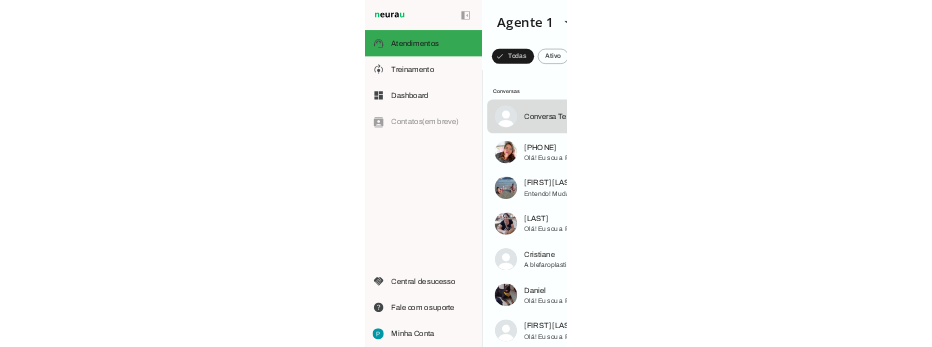 scroll, scrollTop: 1654, scrollLeft: 0, axis: vertical 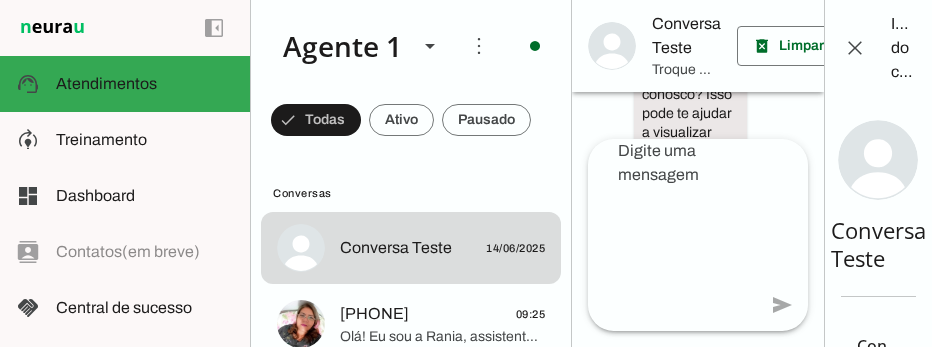 click on "[PHONE]" 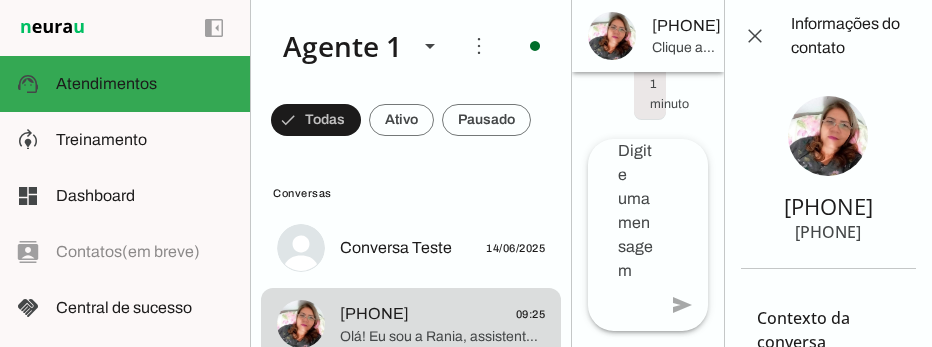 scroll, scrollTop: 395, scrollLeft: 0, axis: vertical 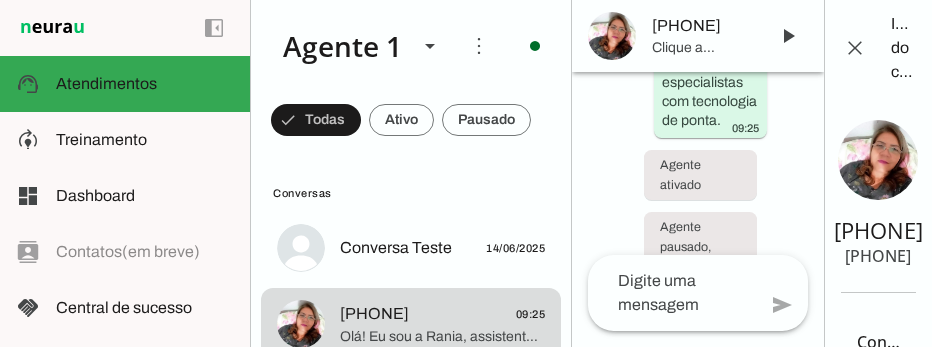click at bounding box center [788, 36] 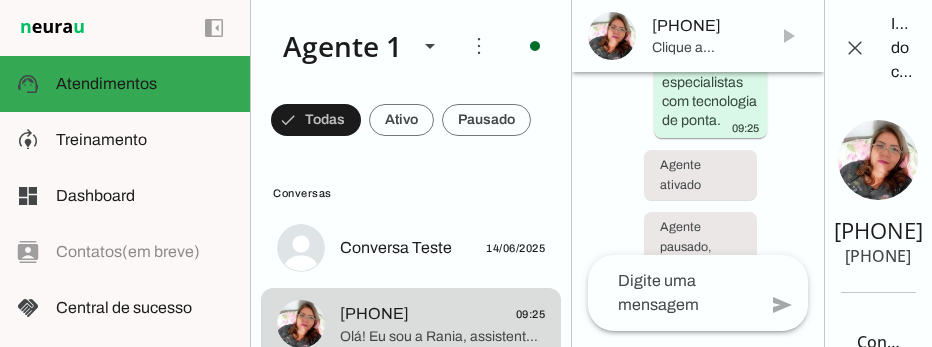 scroll, scrollTop: 88, scrollLeft: 0, axis: vertical 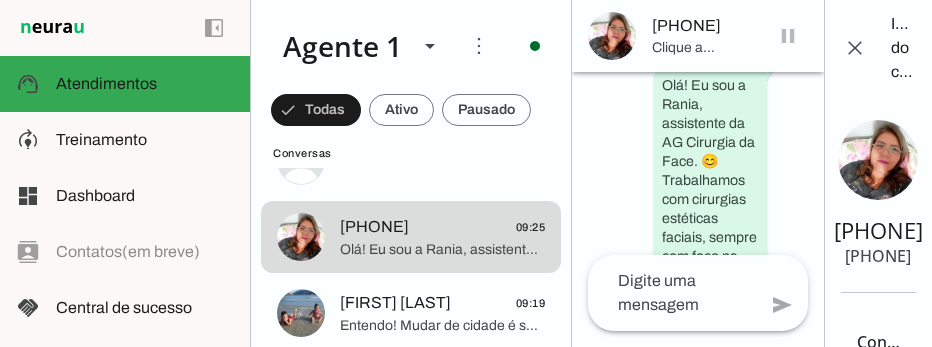 click on "[FIRST] [LAST]" 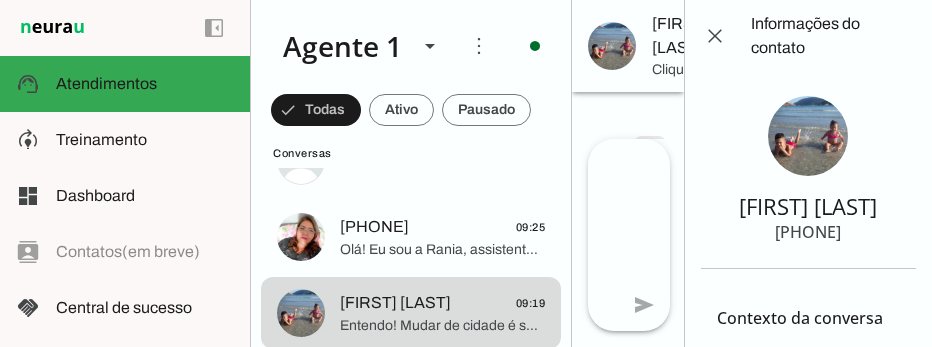 scroll, scrollTop: 9161, scrollLeft: 0, axis: vertical 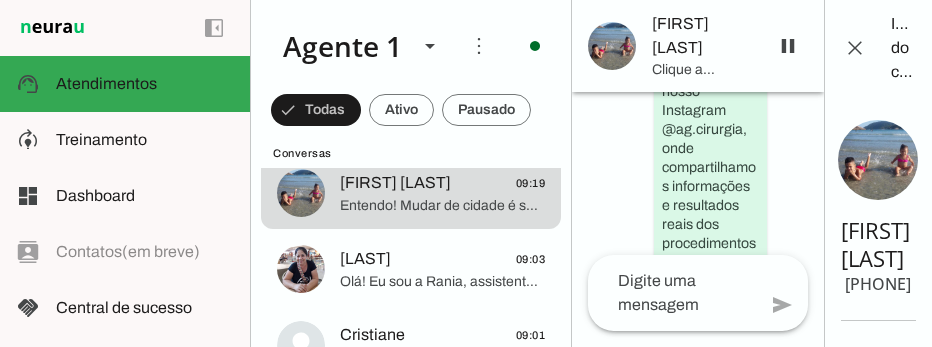 click on "[LAST]" 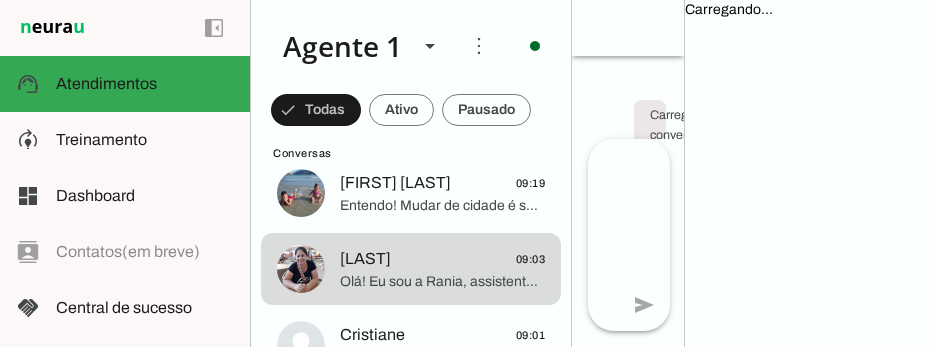 scroll, scrollTop: 6731, scrollLeft: 0, axis: vertical 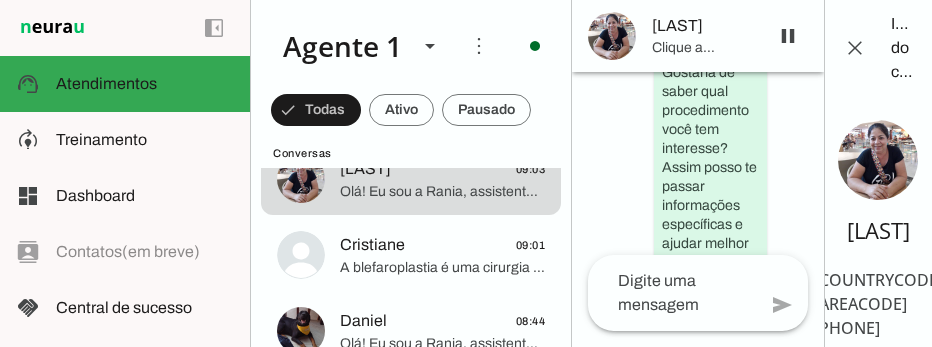 click on "Cristiane" 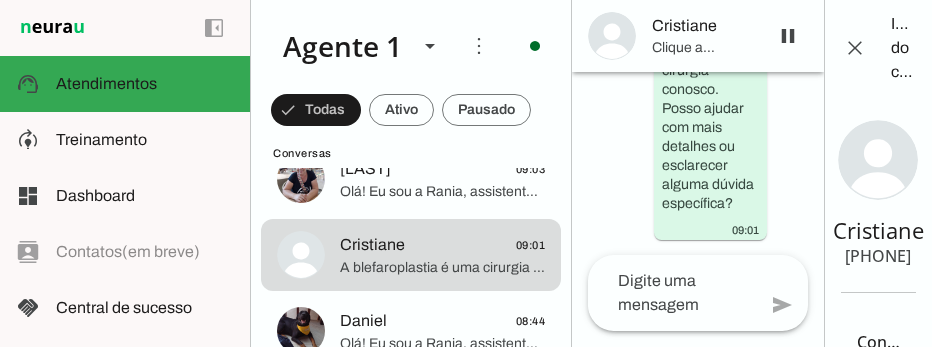 scroll, scrollTop: 2148, scrollLeft: 0, axis: vertical 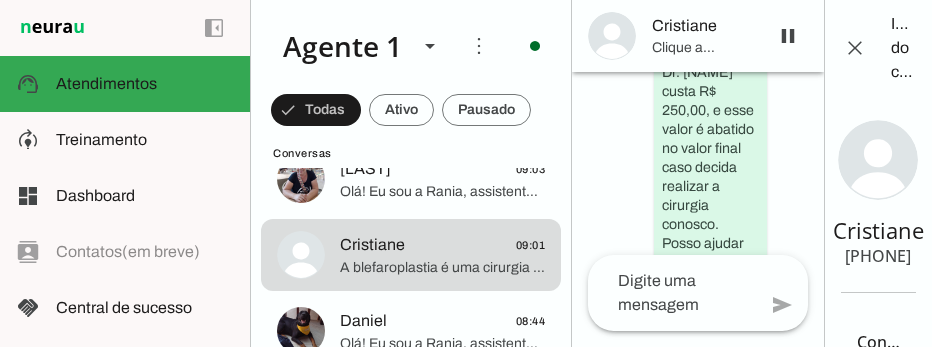 click on "Daniel" 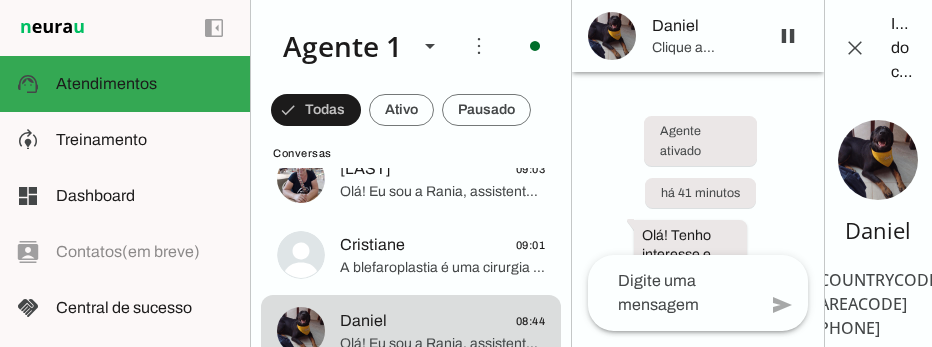 scroll, scrollTop: 641, scrollLeft: 0, axis: vertical 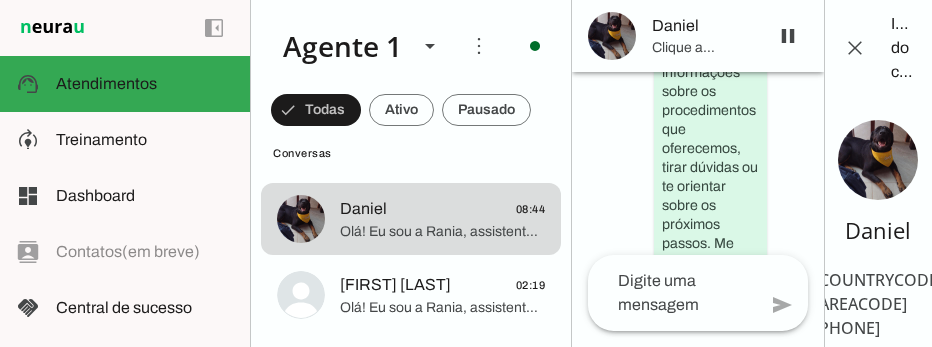 click on "[FIRST] [LAST]" 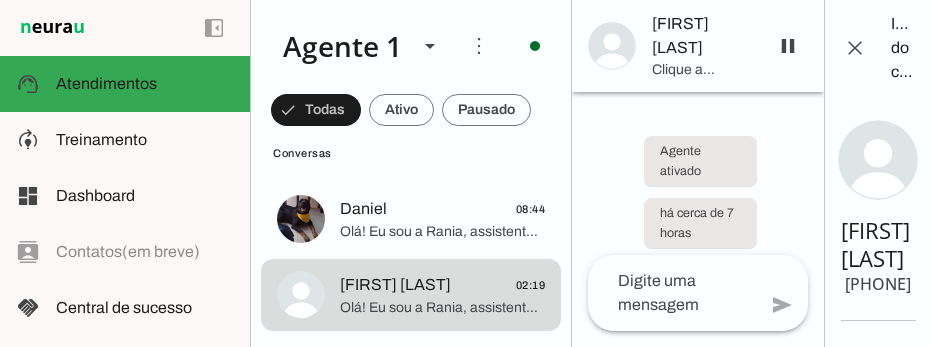 scroll, scrollTop: 567, scrollLeft: 0, axis: vertical 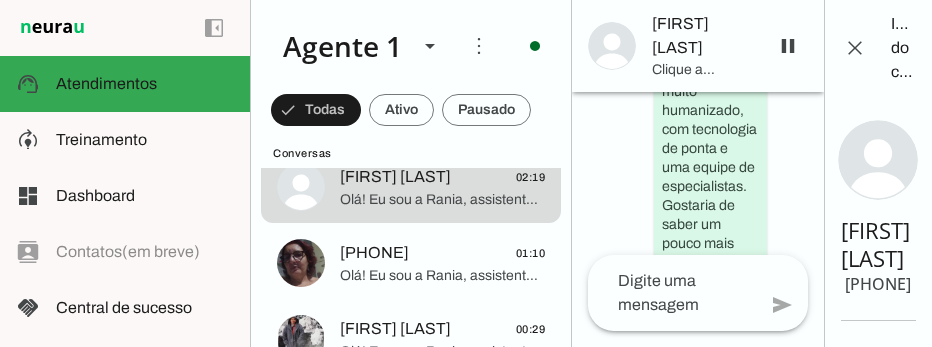 click on "[PHONE]" 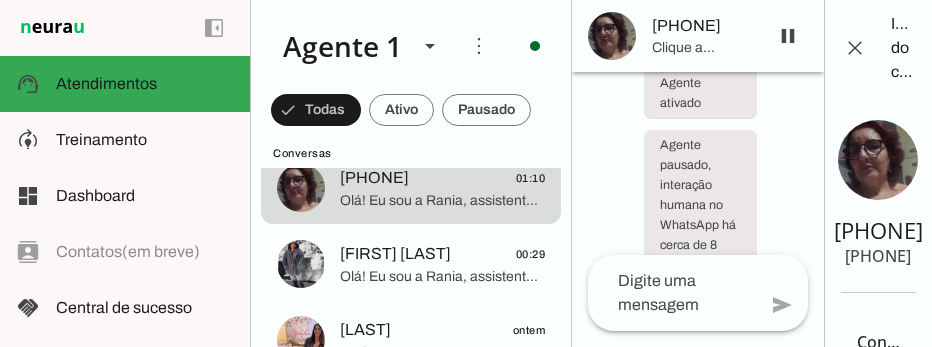 scroll, scrollTop: 621, scrollLeft: 0, axis: vertical 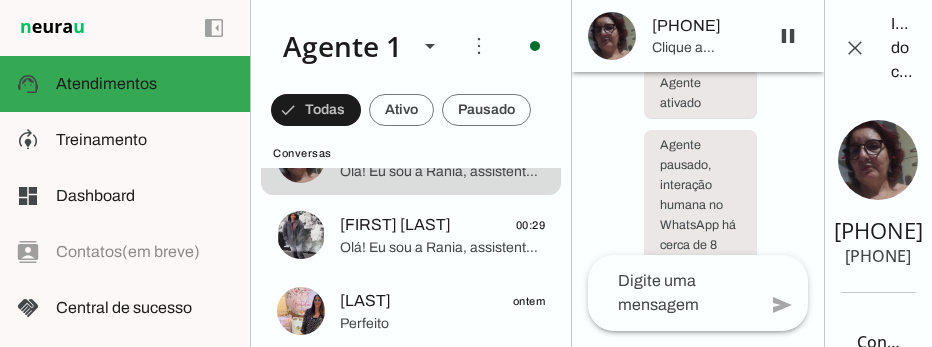 click on "Olá! Eu sou a Rania, assistente da AG Cirurgia da Face. 😊 Trabalhamos com cirurgias faciais que buscam sempre a naturalidade, segurança e um atendimento personalizado, com tecnologia de ponta e especialistas experientes.
Posso saber qual procedimento você tem interesse em realizar? Assim, consigo te passar as informações mais direcionadas para o que você busca." 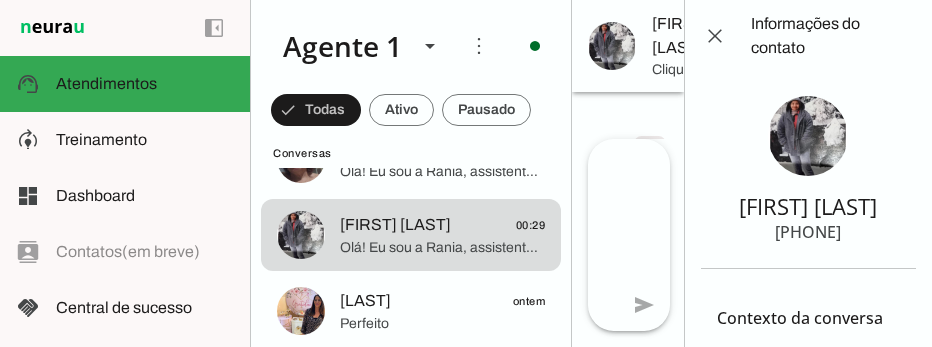 scroll, scrollTop: 679, scrollLeft: 0, axis: vertical 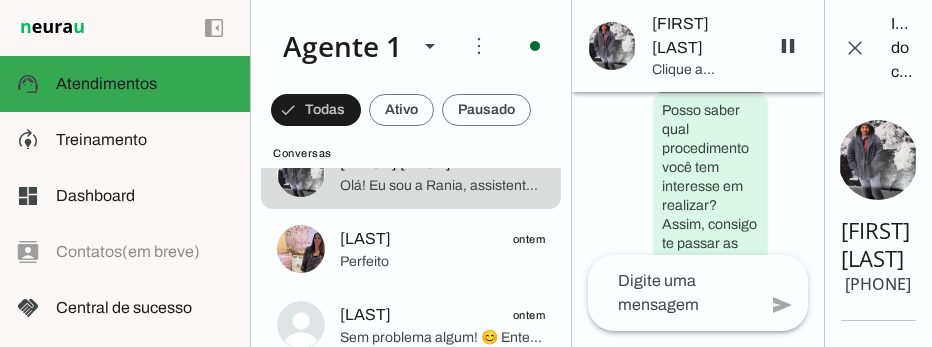 click on "Perfeito" 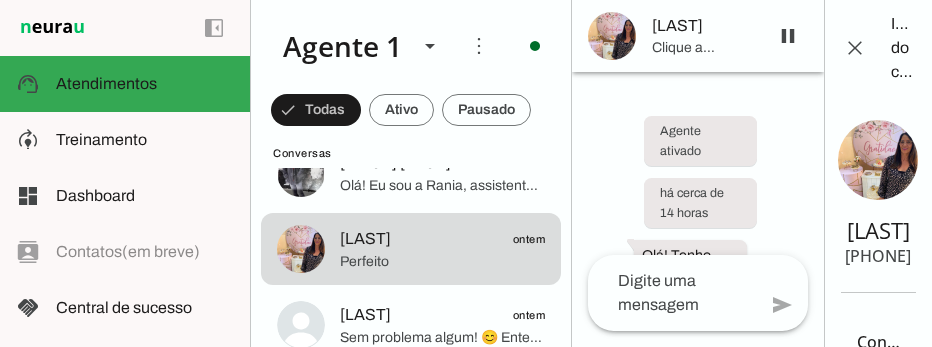 scroll, scrollTop: 5241, scrollLeft: 0, axis: vertical 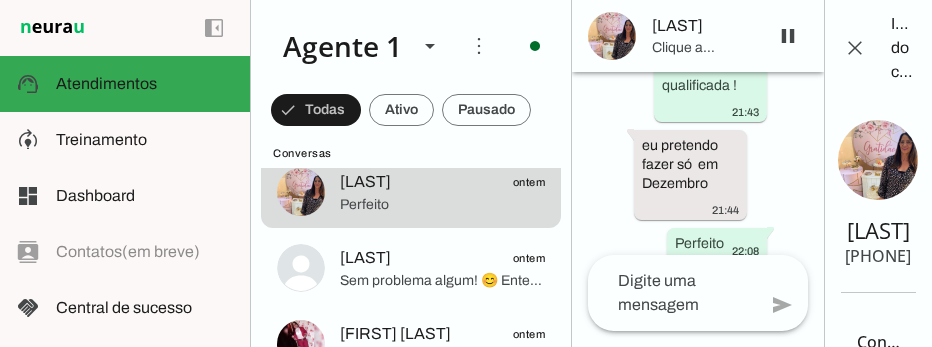 click on "[LAST]" 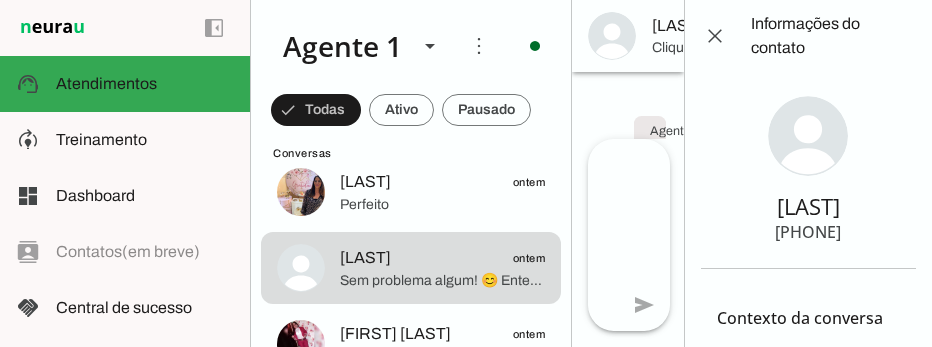 scroll, scrollTop: 5074, scrollLeft: 0, axis: vertical 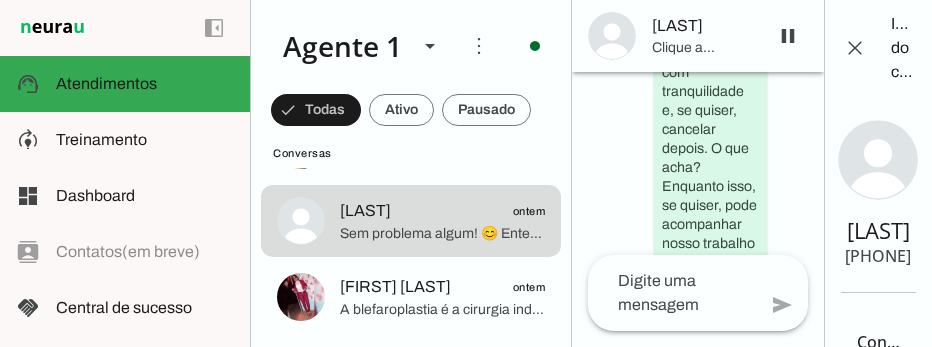 click on "A blefaroplastia é a cirurgia indicada para tratar a flacidez nas pálpebras, melhorando o aspecto de cansaço e rejuvenescendo o olhar de forma natural. Aqui na AG Cirurgia da Face, usamos a técnica de eletrocirurgia, e também oferecemos a opção a laser, com valores diferenciados. O Dr. Alessandro cria um projeto personalizado para cada paciente, garantindo um resultado que respeita sua expressão.
Você gostaria que eu enviasse algumas imagens de antes e depois para que veja resultados reais e naturais? E me diga qual unidade é mais próxima para você: [CITY], [CITY] ([NEIGHBORHOOD]) ou [CITY]?" 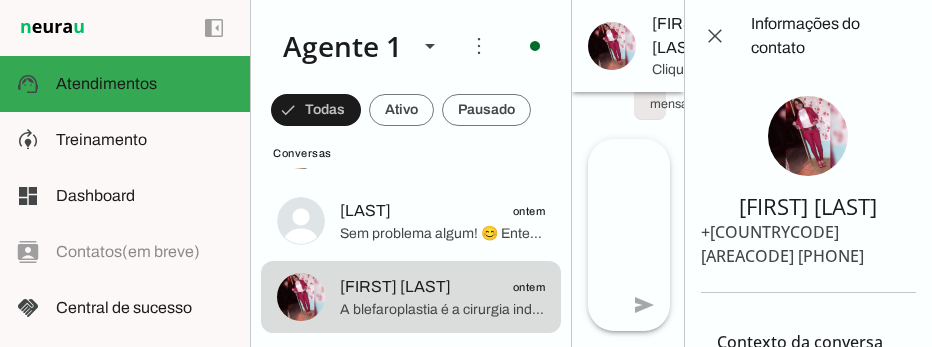 scroll 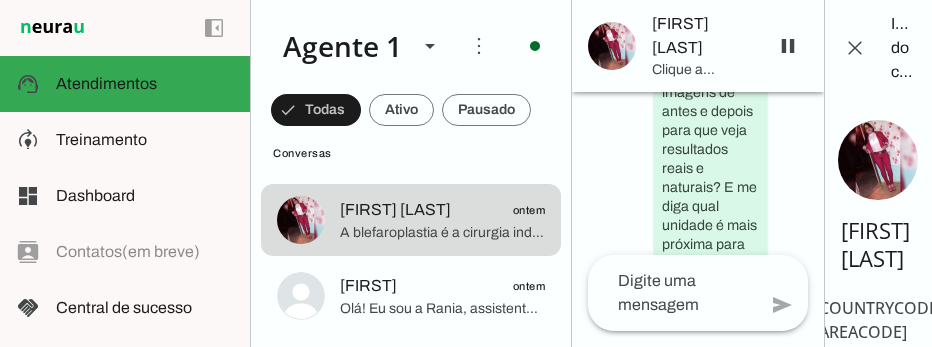 click on "[FIRST]" 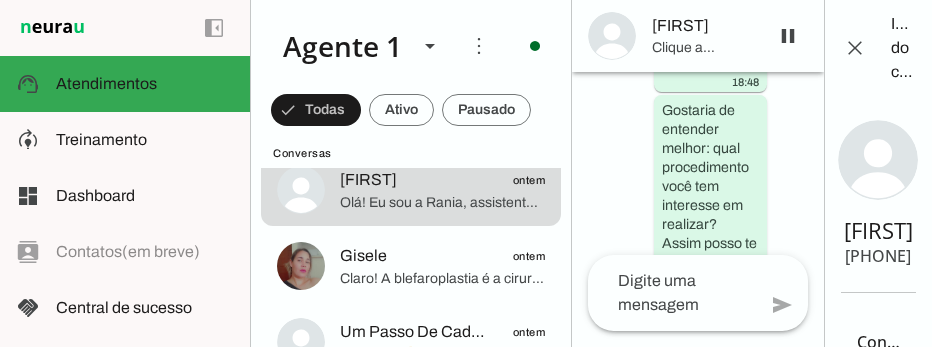 click on "Claro! A blefaroplastia é a cirurgia que melhora a aparência das pálpebras, podendo ser feita na parte superior, inferior ou em ambas. Na AG Cirurgia da Face, usamos a técnica de eletrocirurgia, que é moderna e segura. O Dr. [NAME], nosso especialista em cirurgia estética facial e criador do protocolo Signature, realiza um atendimento personalizado para garantir um resultado natural e harmonioso.
Sobre valores:
- A blefaroplastia total (superior e inferior) custa R$ 7.000,00, parcelável em até 10 vezes sem juros no cartão de crédito.
- A blefaroplastia apenas superior fica em R$ 4.500,00.
Vale lembrar que o valor da consulta é R$ 250,00, que será abatido do valor final caso opte pelo procedimento conosco. Essa consulta é fundamental para o Dr. [NAME] avaliar seu caso e planejar a cirurgia personalizada para você.
Se preferir, posso ajudar a agendar sua avaliação. Posso saber de qual região você está para indicar a unidade mais próxima?" 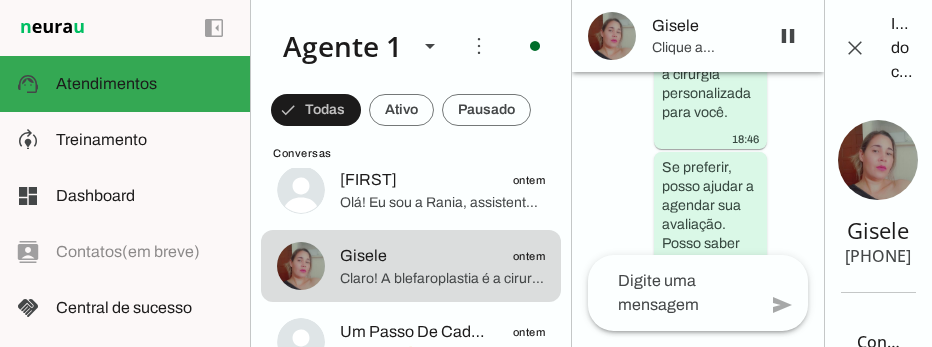 click on "Um Passo De Cada Vez !" 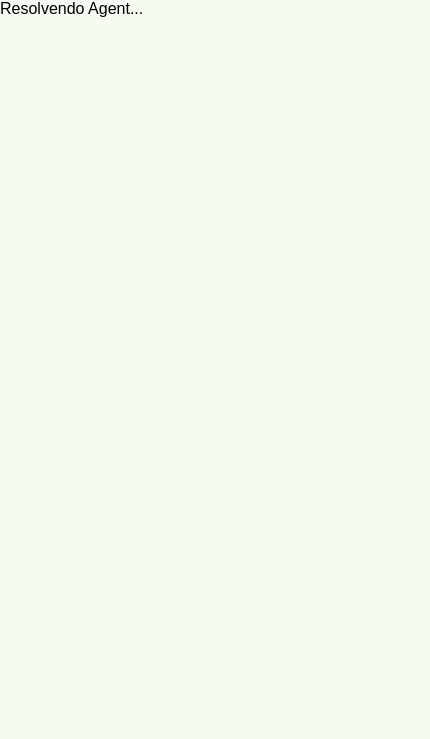 scroll, scrollTop: 0, scrollLeft: 0, axis: both 